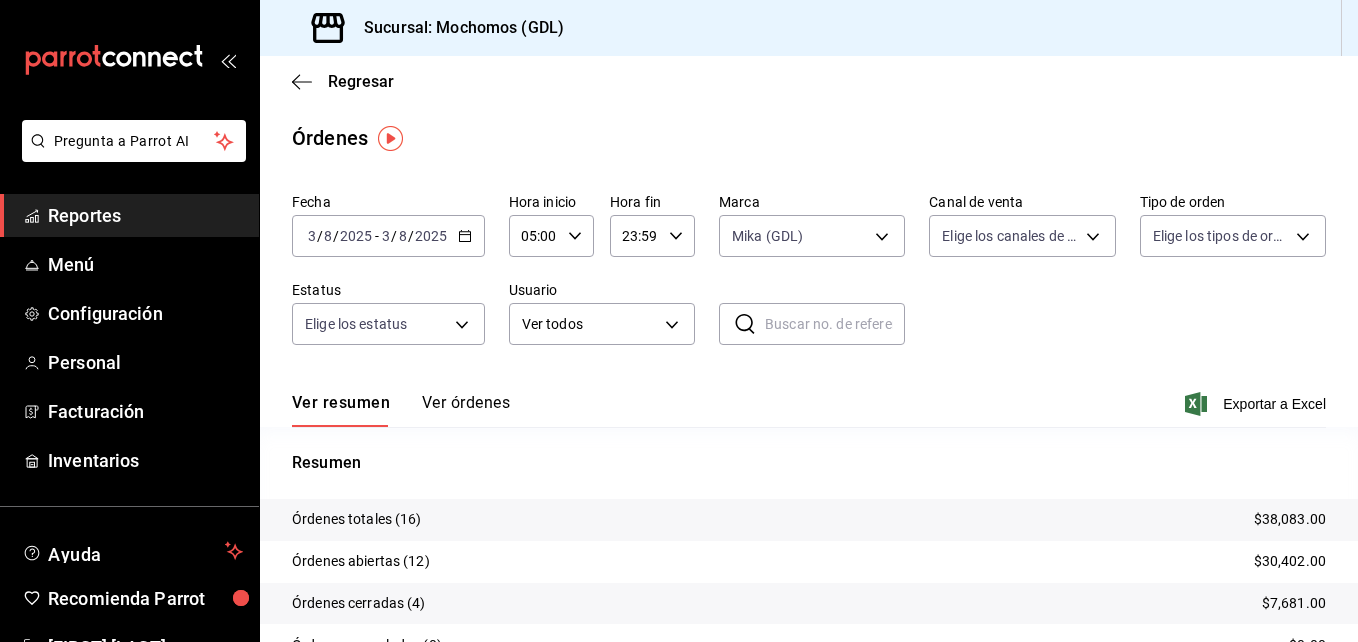 scroll, scrollTop: 0, scrollLeft: 0, axis: both 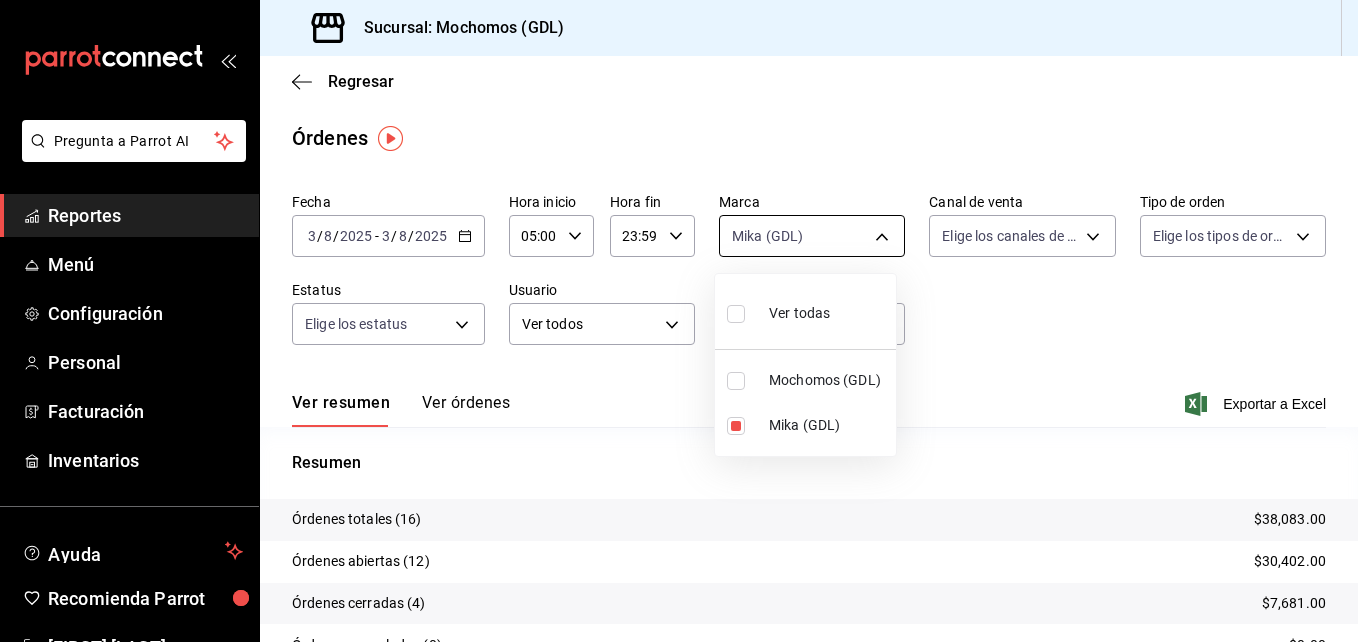 click on "Pregunta a Parrot AI Reportes   Menú   Configuración   Personal   Facturación   Inventarios   Ayuda Recomienda Parrot   Hugo Cordero   Sugerir nueva función   Sucursal: Mochomos (GDL) Regresar Órdenes Fecha 2025-08-03 3 / 8 / 2025 - 2025-08-03 3 / 8 / 2025 Hora inicio 05:00 Hora inicio Hora fin 23:59 Hora fin Marca Mika (GDL) 9cac9703-0c5a-4d8b-addd-5b6b571d65b9 Canal de venta Elige los canales de venta Tipo de orden Elige los tipos de orden Estatus Elige los estatus Usuario Ver todos ALL ​ ​ Ver resumen Ver órdenes Exportar a Excel Resumen Órdenes totales (16) $38,083.00 Órdenes abiertas (12) $30,402.00 Órdenes cerradas (4) $7,681.00 Órdenes canceladas (0) $0.00 Órdenes negadas (0) $0.00 ¿Quieres ver el consumo promedio por orden y comensal? Ve al reporte de Ticket promedio Pregunta a Parrot AI Reportes   Menú   Configuración   Personal   Facturación   Inventarios   Ayuda Recomienda Parrot   Hugo Cordero   Sugerir nueva función   GANA 1 MES GRATIS EN TU SUSCRIPCIÓN AQUÍ Ir a video" at bounding box center (679, 321) 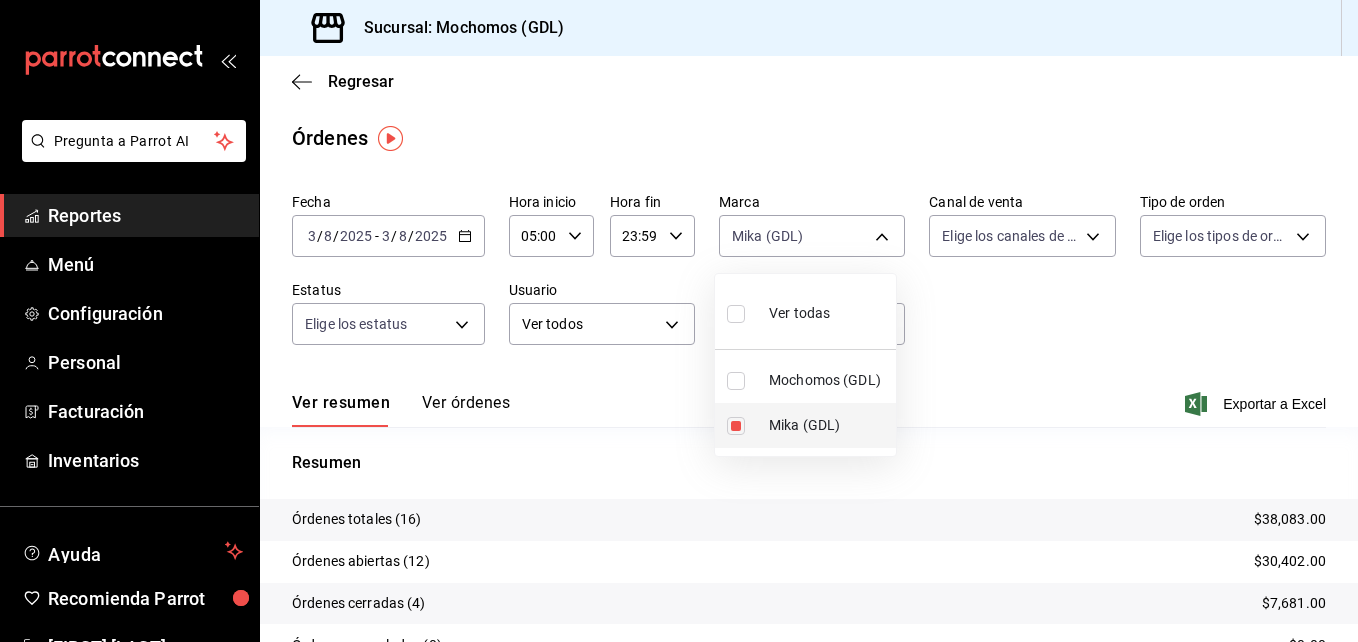 click on "Mika (GDL)" at bounding box center [805, 425] 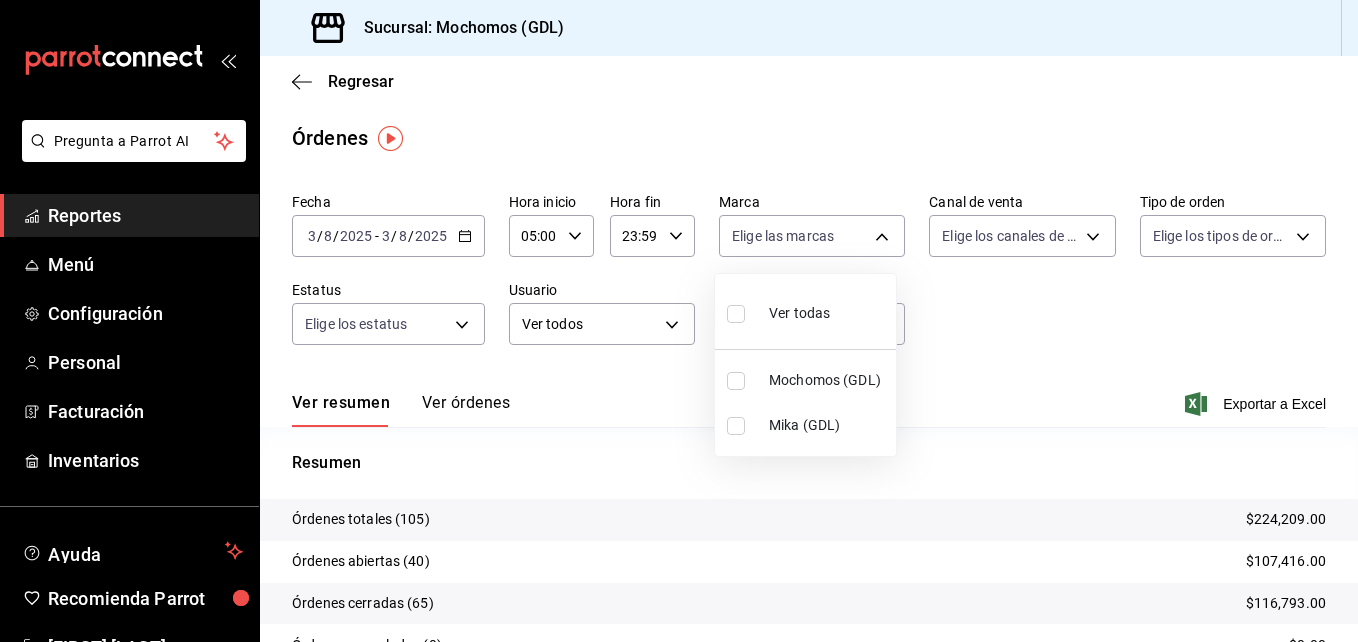 click at bounding box center (736, 426) 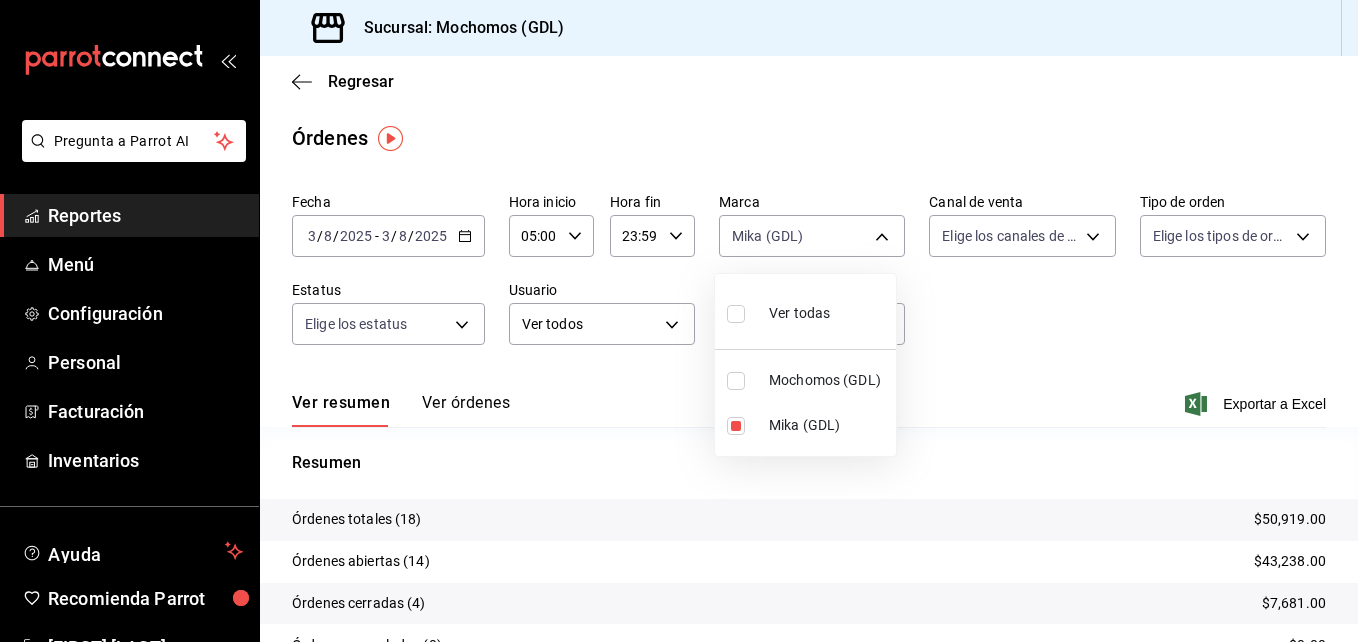 click at bounding box center (679, 321) 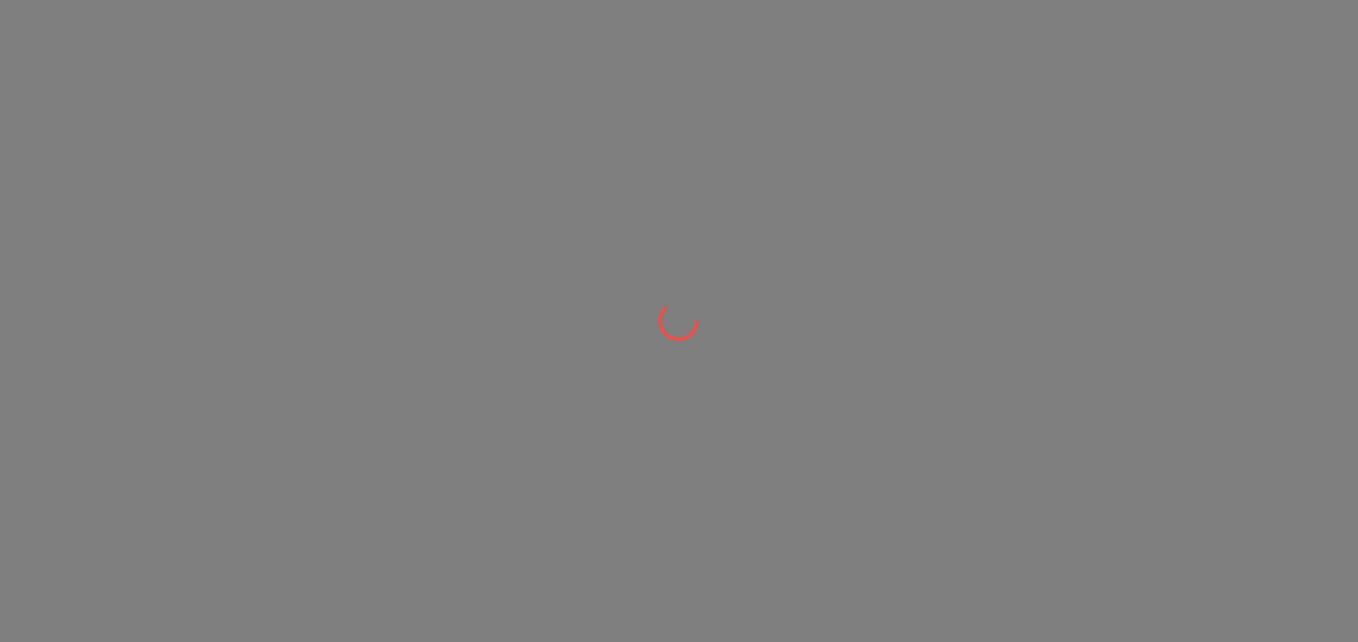 scroll, scrollTop: 0, scrollLeft: 0, axis: both 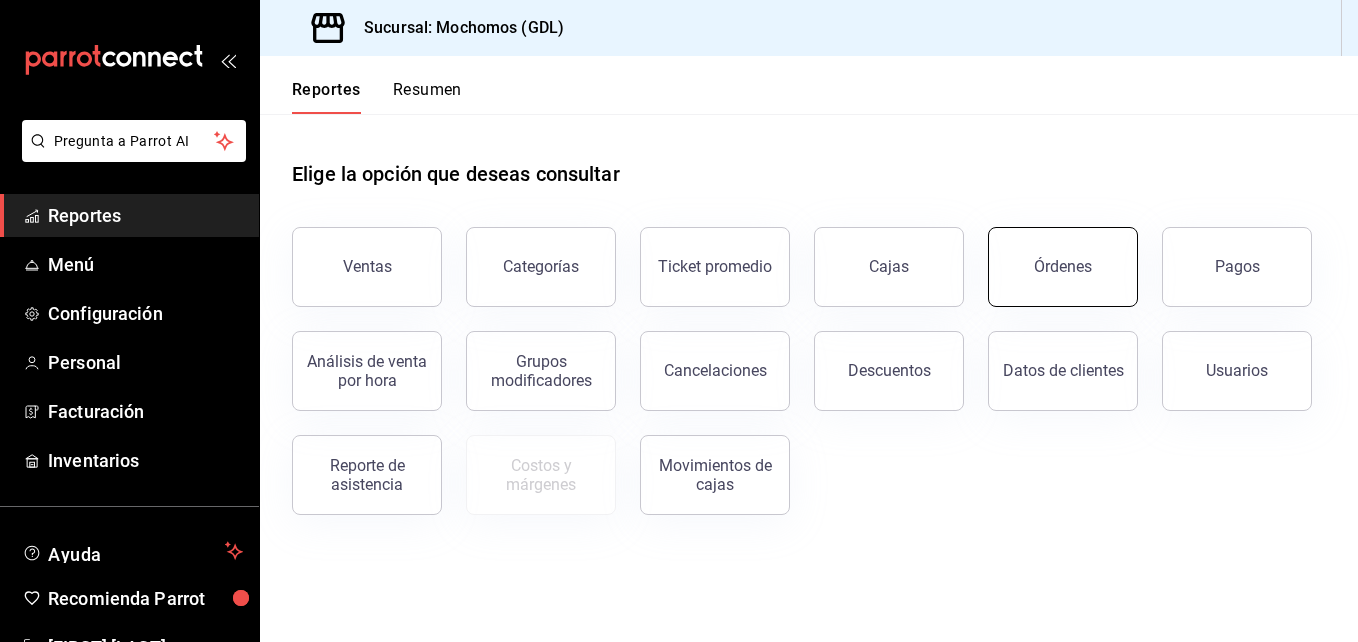 click on "Órdenes" at bounding box center [1063, 267] 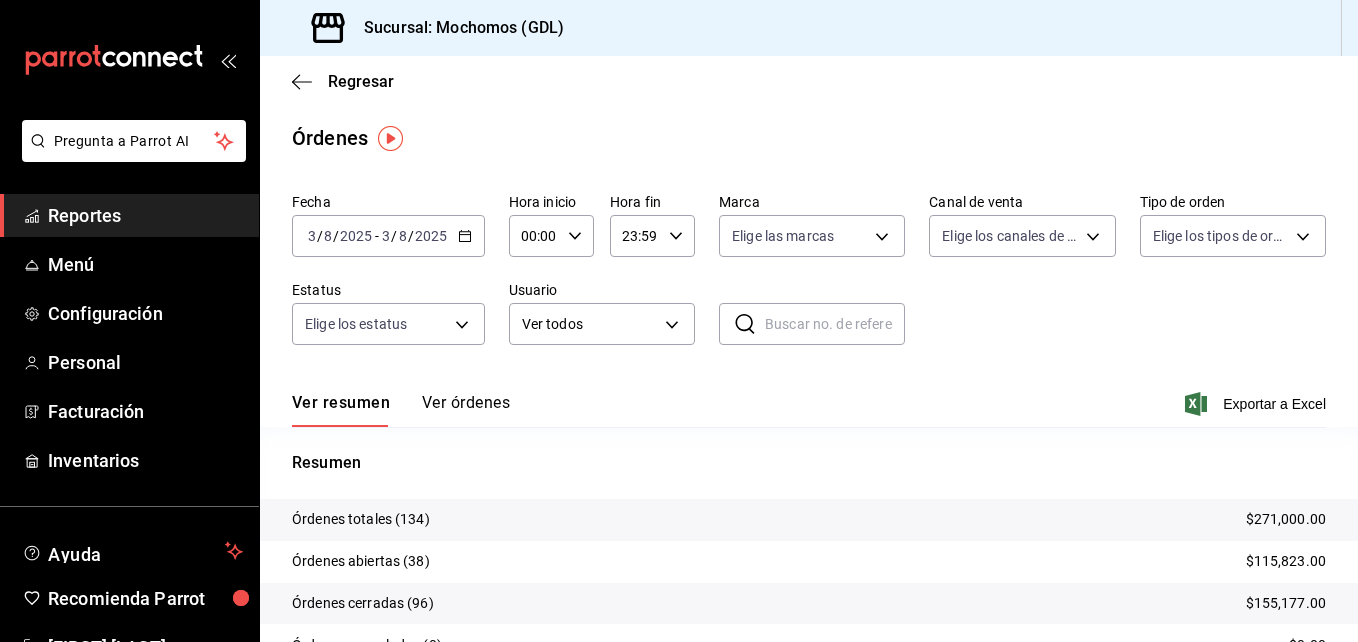click 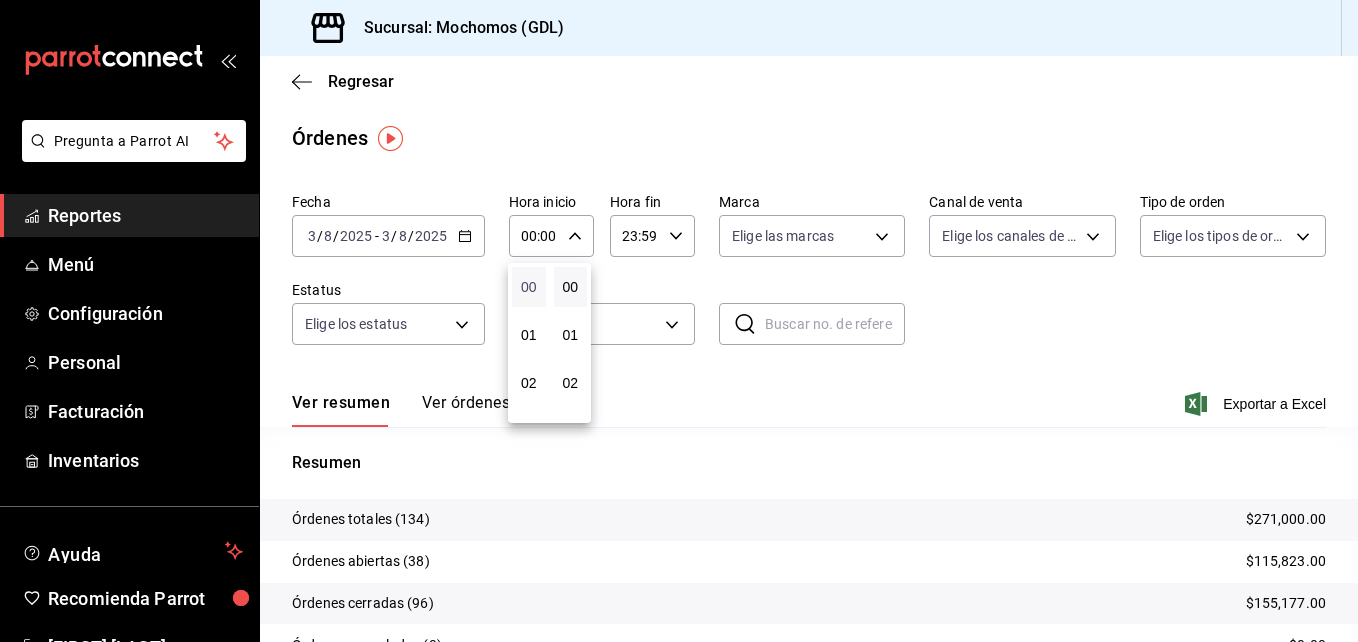 type 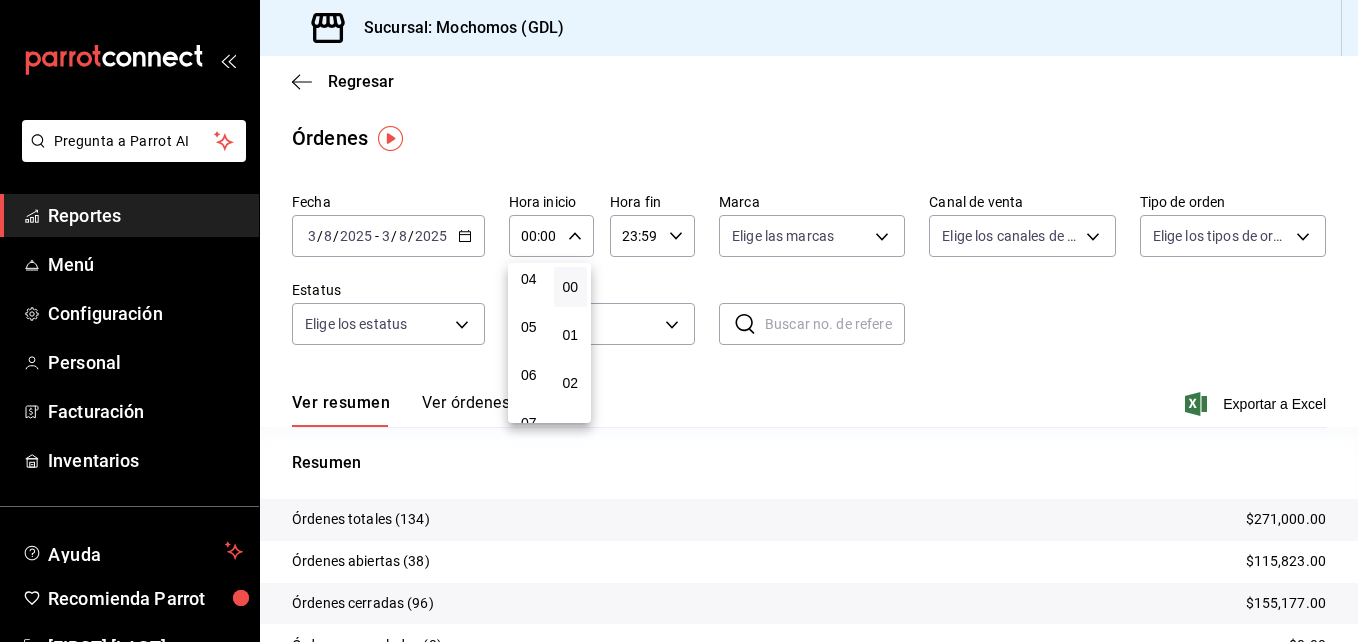 scroll, scrollTop: 240, scrollLeft: 0, axis: vertical 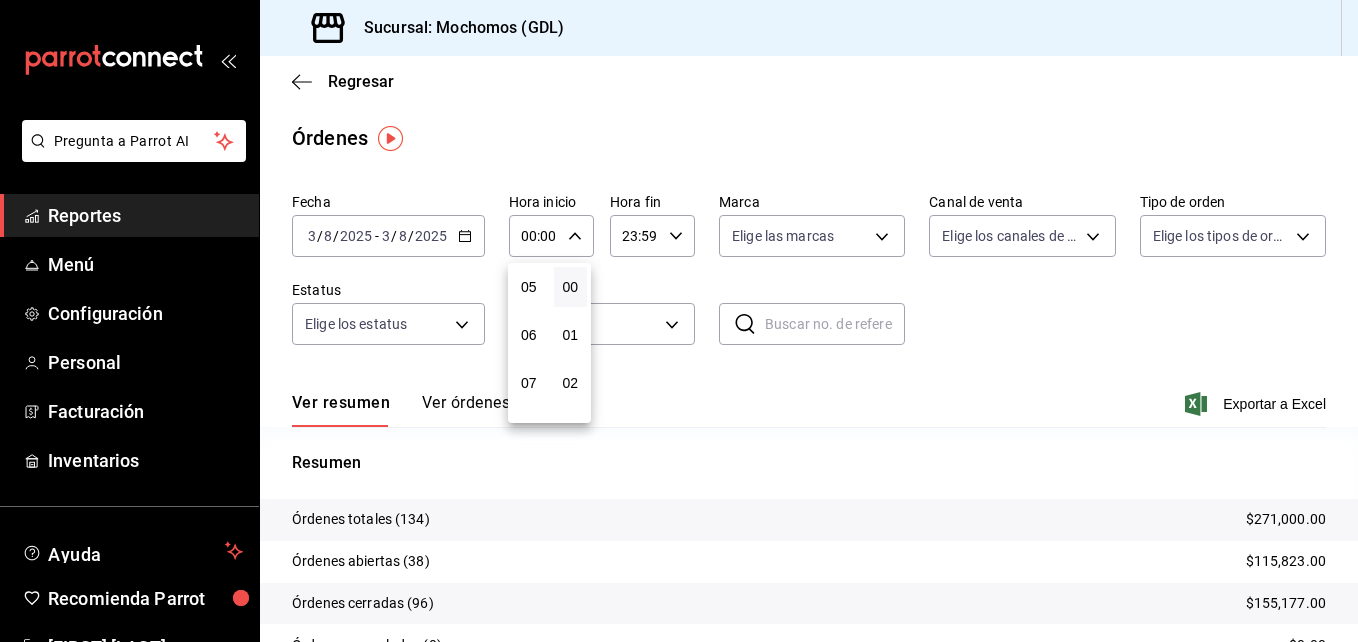 click on "05" at bounding box center [529, 287] 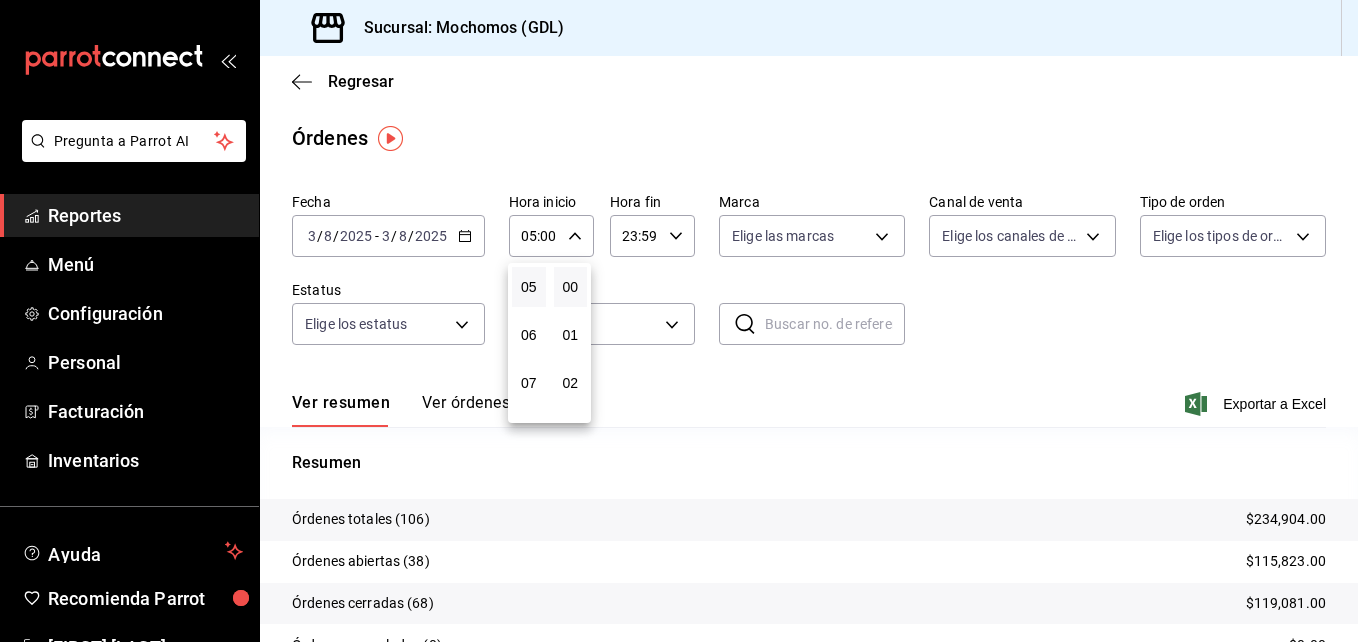 click at bounding box center (679, 321) 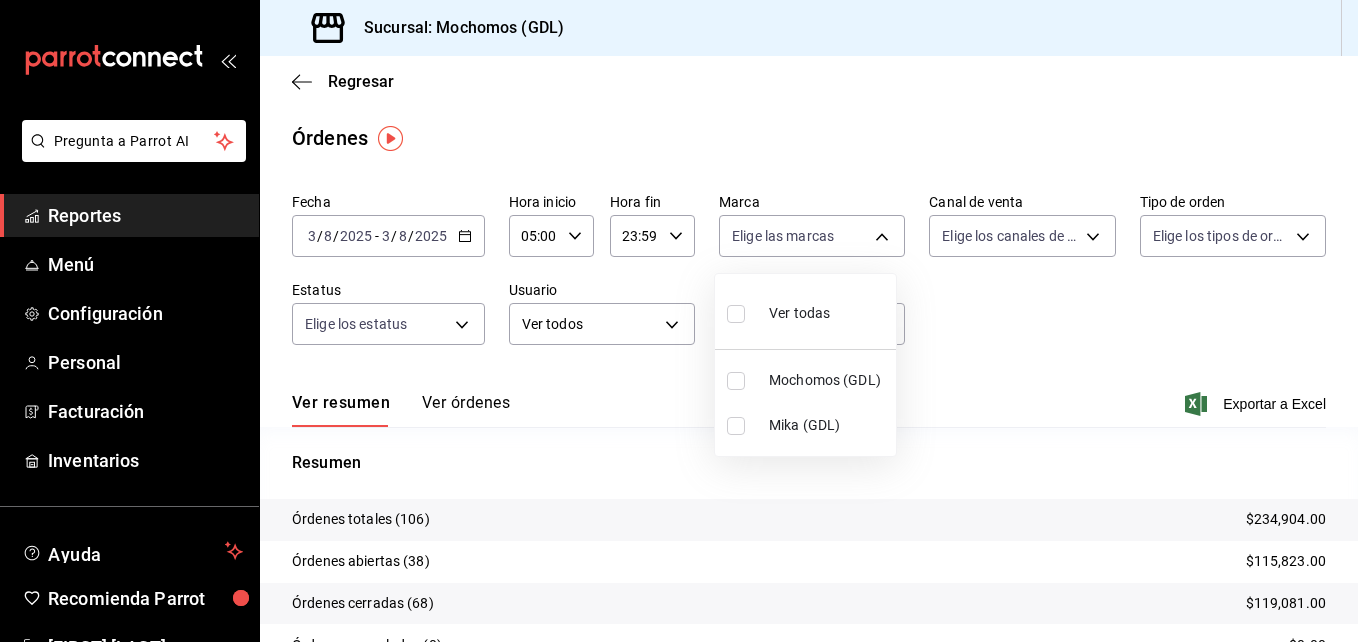 click on "Pregunta a Parrot AI Reportes   Menú   Configuración   Personal   Facturación   Inventarios   Ayuda Recomienda Parrot   [FIRST] [LAST]   Sugerir nueva función   Sucursal: Mochomos ([CITY]) Regresar Órdenes Fecha [DATE] [DATE] - [DATE] [DATE] Hora inicio [TIME] Hora inicio Hora fin [TIME] Hora fin Marca Elige las marcas Canal de venta Elige los canales de venta Tipo de orden Elige los tipos de orden Estatus Elige los estatus Usuario Ver todos ALL ​ ​ Ver resumen Ver órdenes Exportar a Excel Resumen Órdenes totales (106) $234,904.00 Órdenes abiertas (38) $115,823.00 Órdenes cerradas (68) $119,081.00 Órdenes canceladas (0) $0.00 Órdenes negadas (0) $0.00 ¿Quieres ver el consumo promedio por orden y comensal? Ve al reporte de Ticket promedio Pregunta a Parrot AI Reportes   Menú   Configuración   Personal   Facturación   Inventarios   Ayuda Recomienda Parrot   [FIRST] [LAST]   Sugerir nueva función   GANA 1 MES GRATIS EN TU SUSCRIPCIÓN AQUÍ Ver video tutorial Ir a video Ver todas" at bounding box center (679, 321) 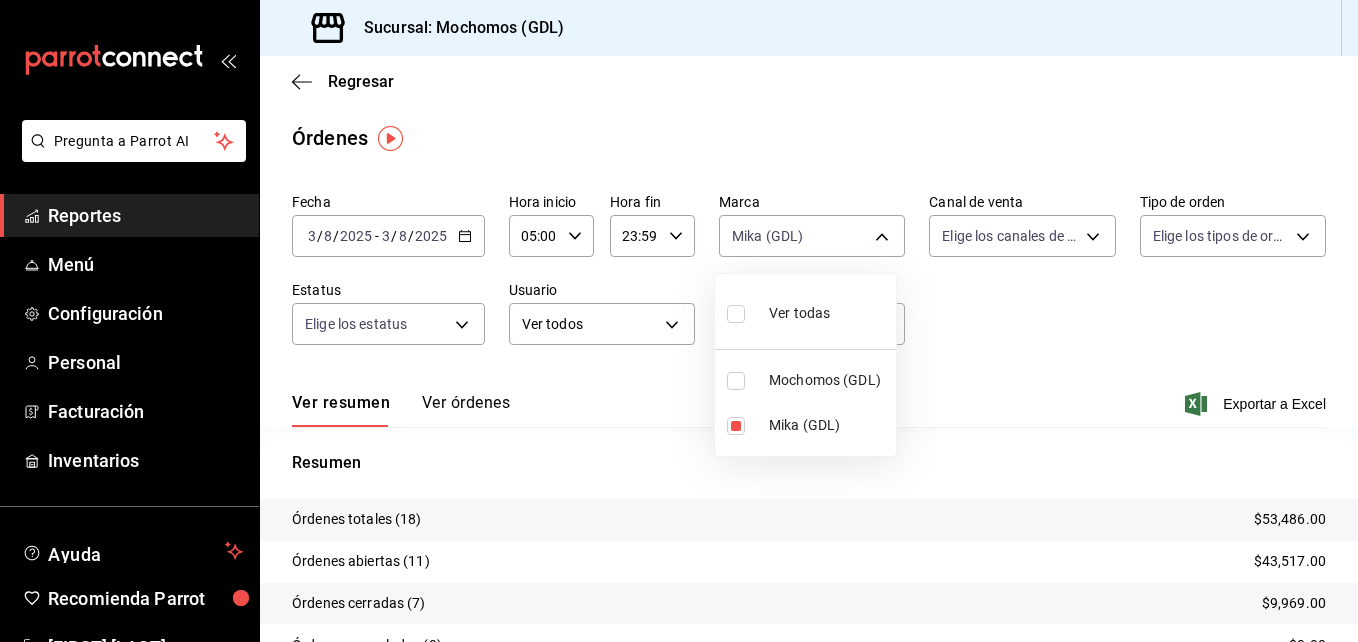 click at bounding box center (679, 321) 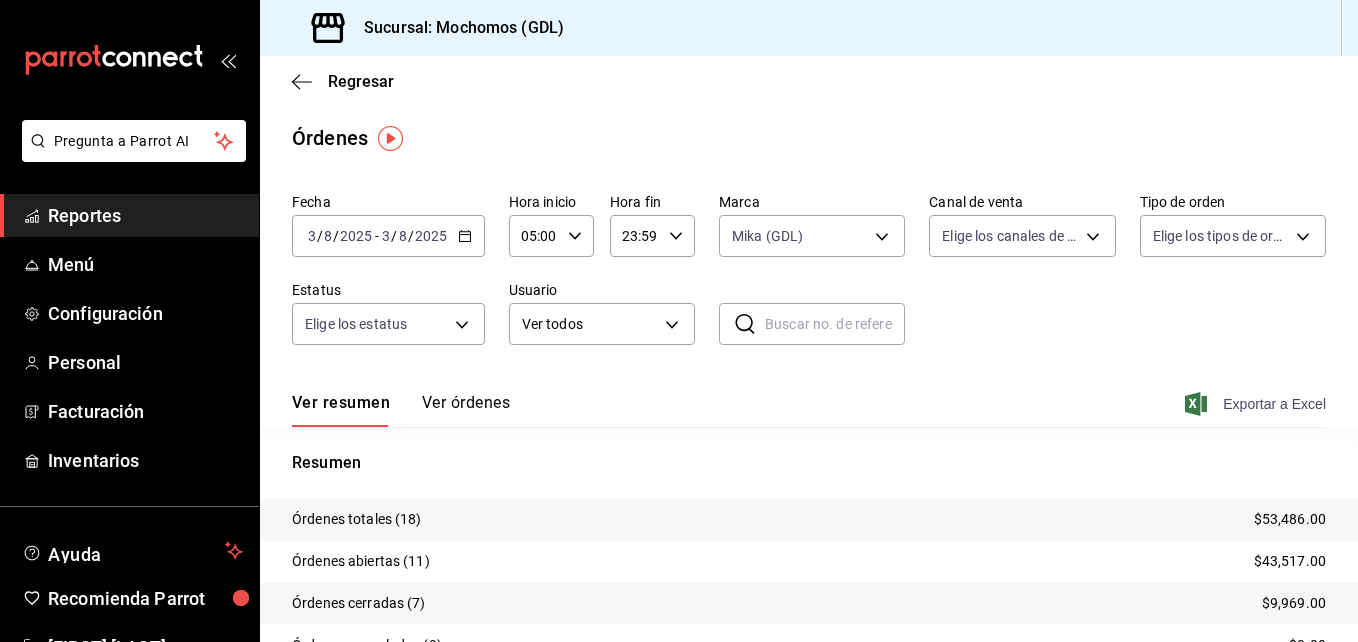 click on "Exportar a Excel" at bounding box center [1257, 404] 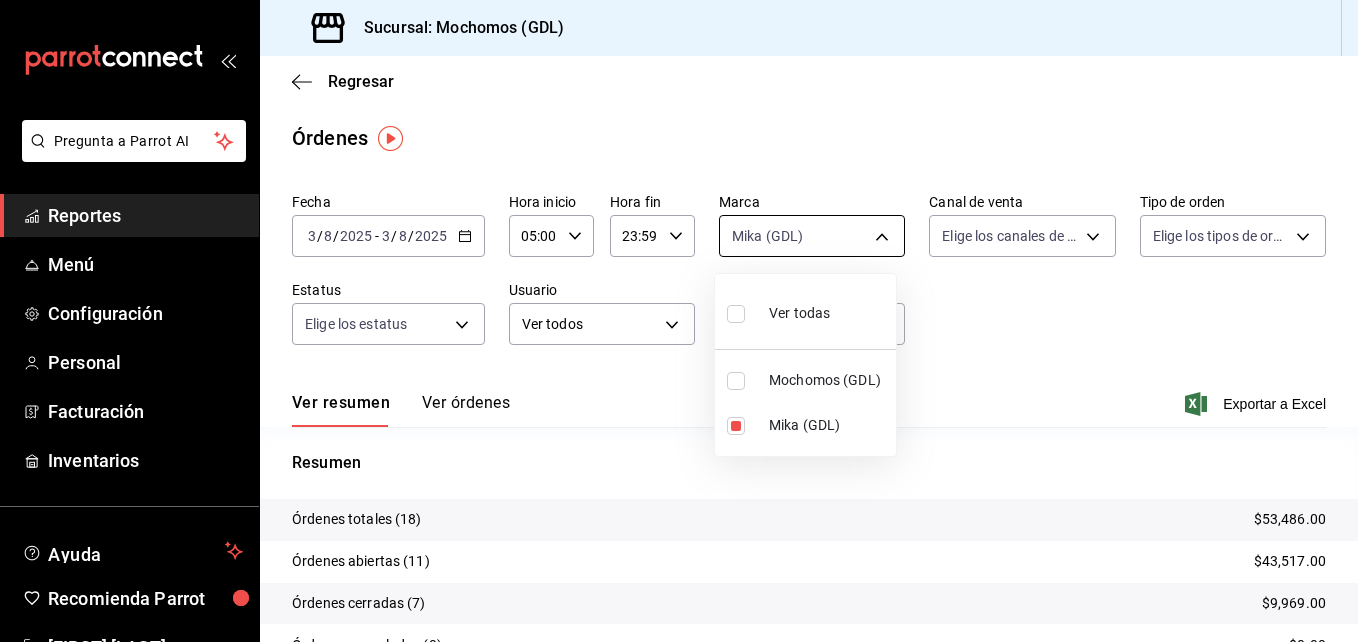 click on "Pregunta a Parrot AI Reportes   Menú   Configuración   Personal   Facturación   Inventarios   Ayuda Recomienda Parrot   [FIRST] [LAST]   Sugerir nueva función   Sucursal: Mochomos ([CITY]) Regresar Órdenes Fecha [DATE] [DATE] - [DATE] [DATE] Hora inicio [TIME] Hora inicio Hora fin [TIME] Hora fin Marca Mika ([CITY]) [UUID] Canal de venta Elige los canales de venta Tipo de orden Elige los tipos de orden Estatus Elige los estatus Usuario Ver todos ALL ​ ​ Ver resumen Ver órdenes Exportar a Excel Resumen Órdenes totales (18) $53,486.00 Órdenes abiertas (11) $43,517.00 Órdenes cerradas (7) $9,969.00 Órdenes canceladas (0) $0.00 Órdenes negadas (0) $0.00 ¿Quieres ver el consumo promedio por orden y comensal? Ve al reporte de Ticket promedio Pregunta a Parrot AI Reportes   Menú   Configuración   Personal   Facturación   Inventarios   Ayuda Recomienda Parrot   [FIRST] [LAST]   Sugerir nueva función   GANA 1 MES GRATIS EN TU SUSCRIPCIÓN AQUÍ Ver video tutorial Ir a video" at bounding box center [679, 321] 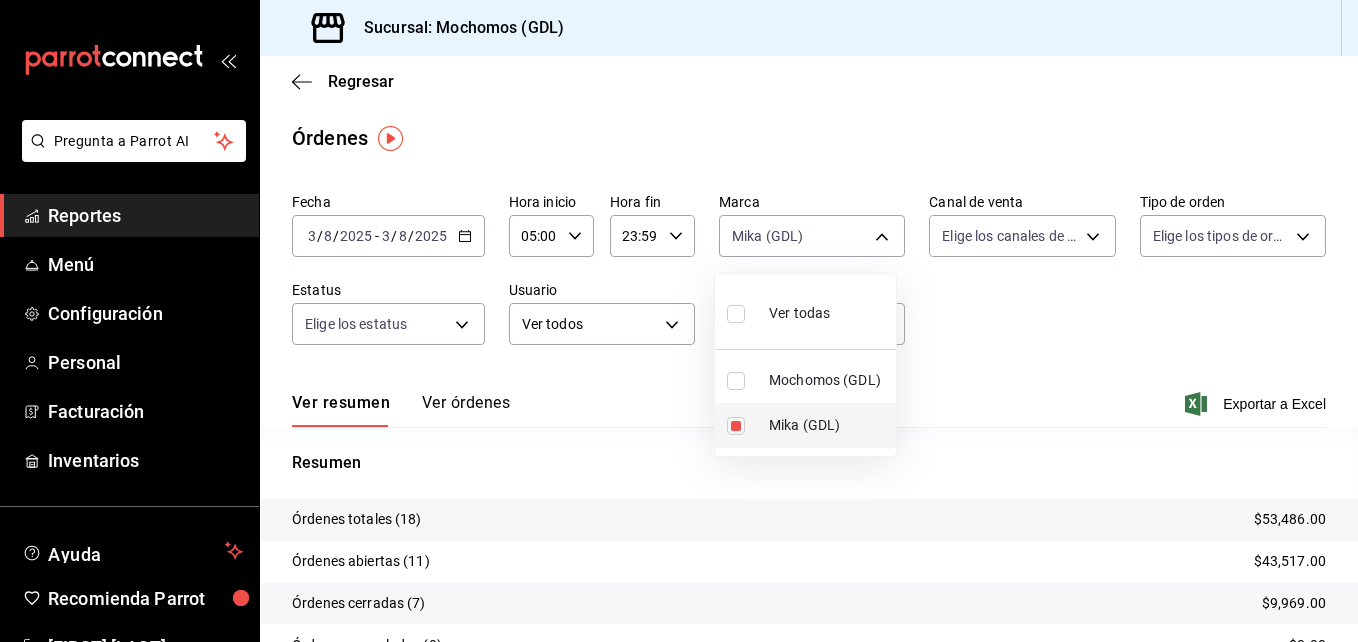 click on "Mika (GDL)" at bounding box center [805, 425] 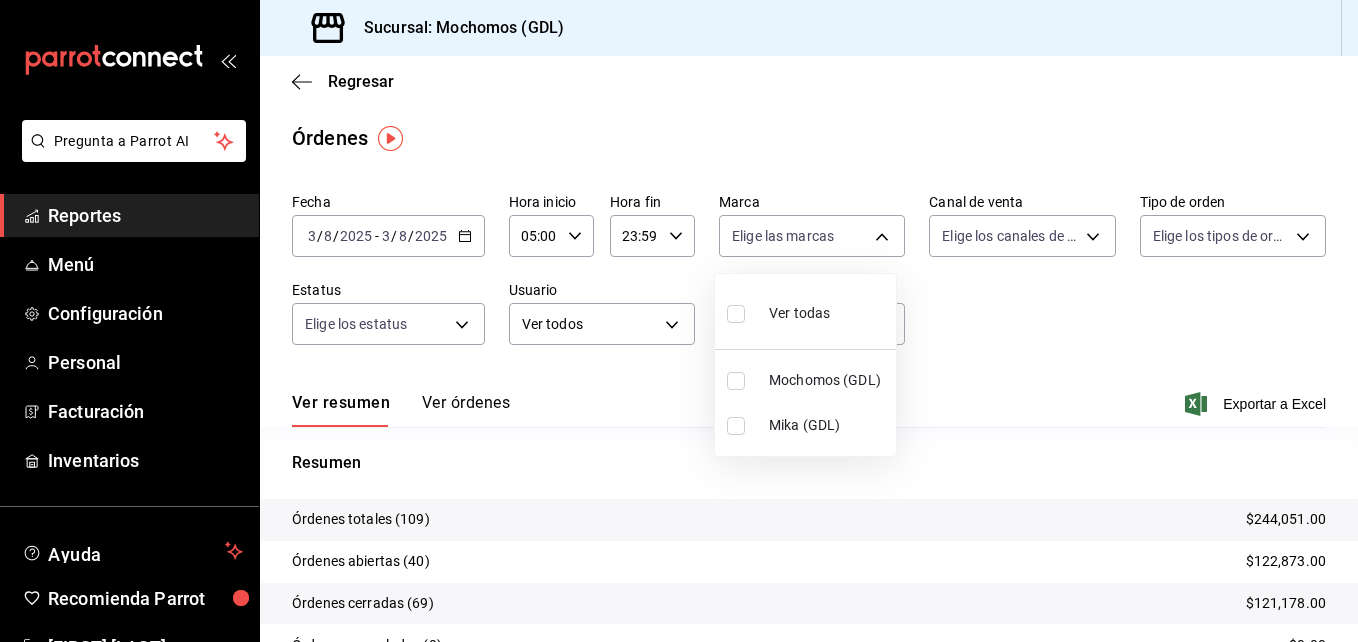 click on "Mika (GDL)" at bounding box center [805, 425] 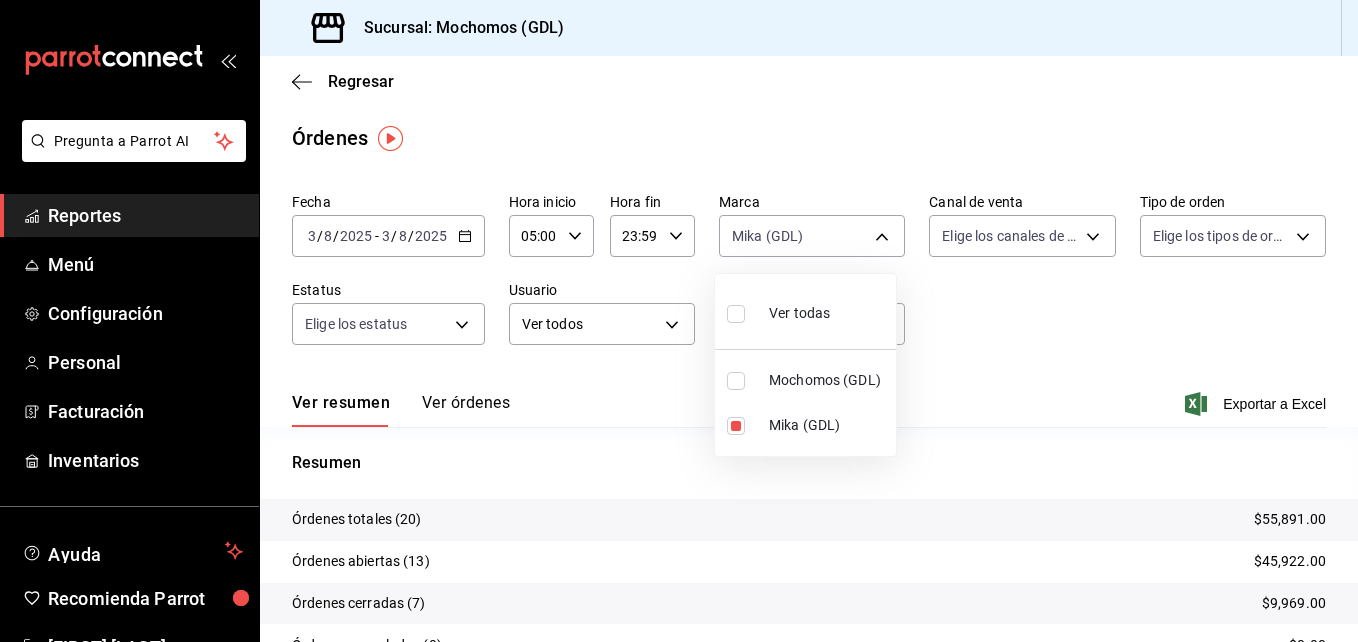 click at bounding box center (679, 321) 